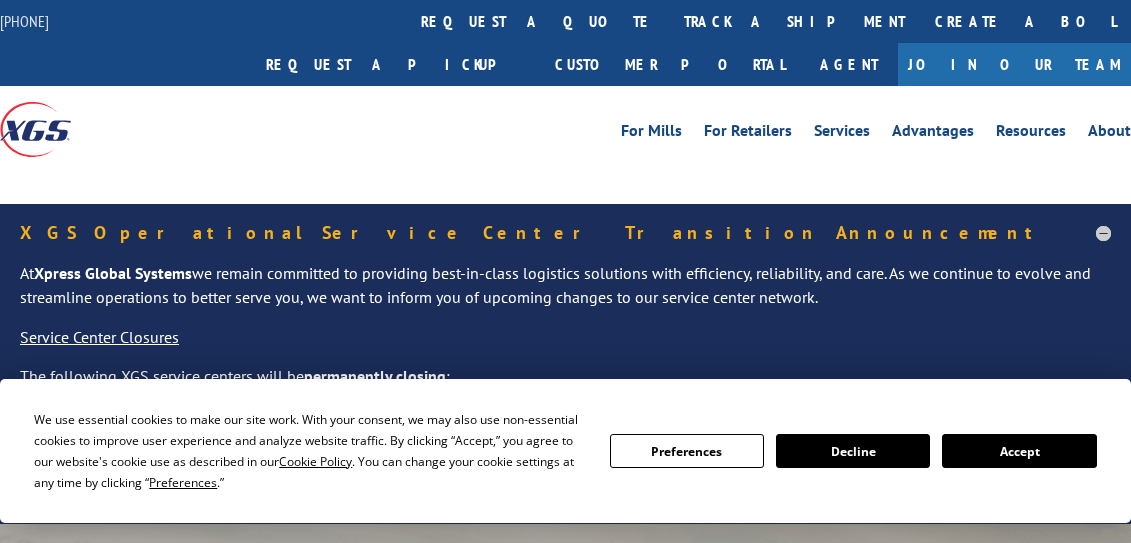 scroll, scrollTop: 0, scrollLeft: 0, axis: both 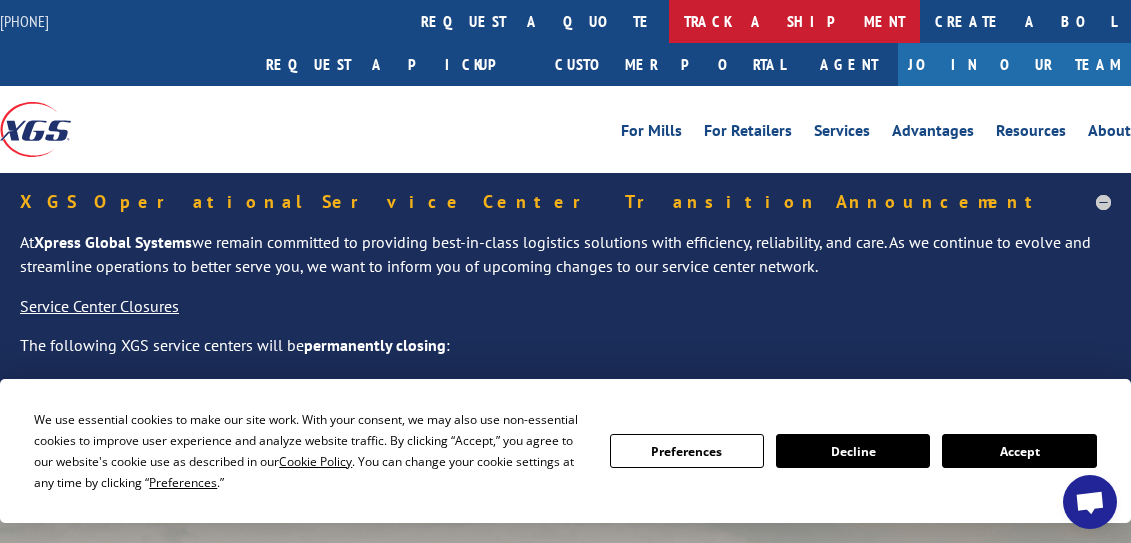 click on "track a shipment" at bounding box center (794, 21) 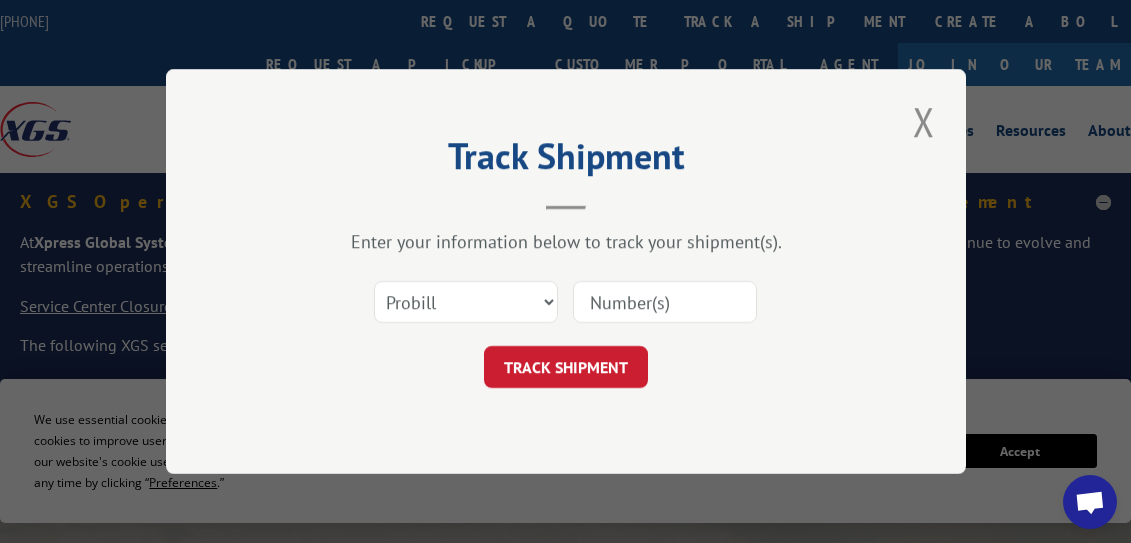 click at bounding box center (665, 302) 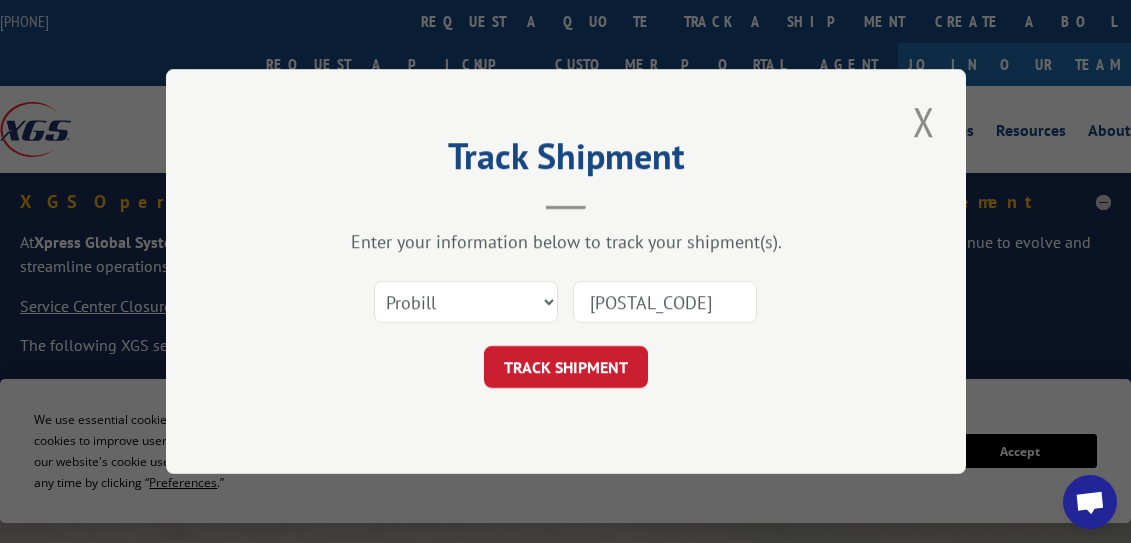 type on "[NUMBER]" 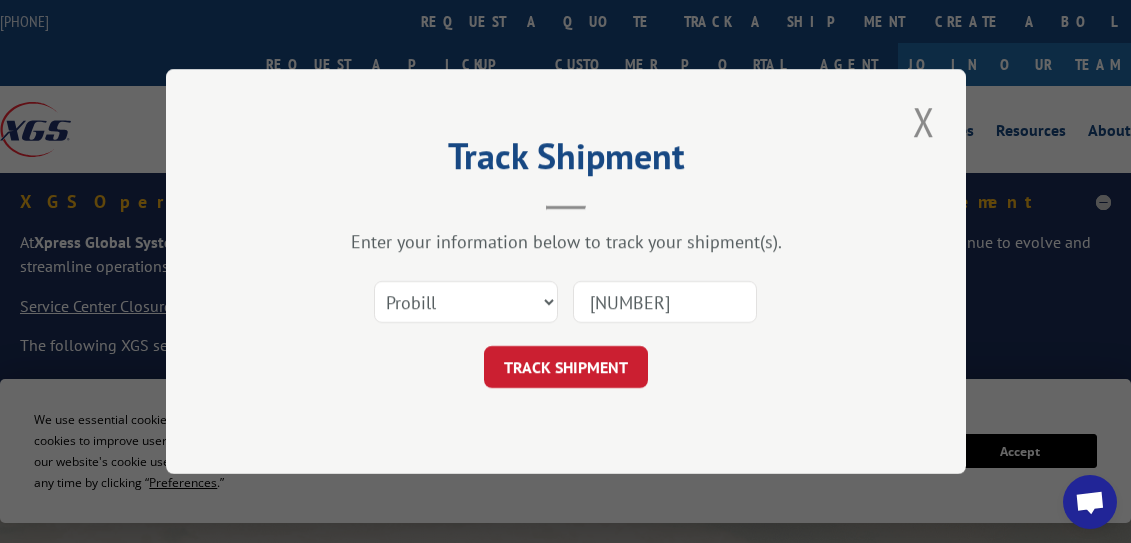 click on "TRACK SHIPMENT" at bounding box center (566, 367) 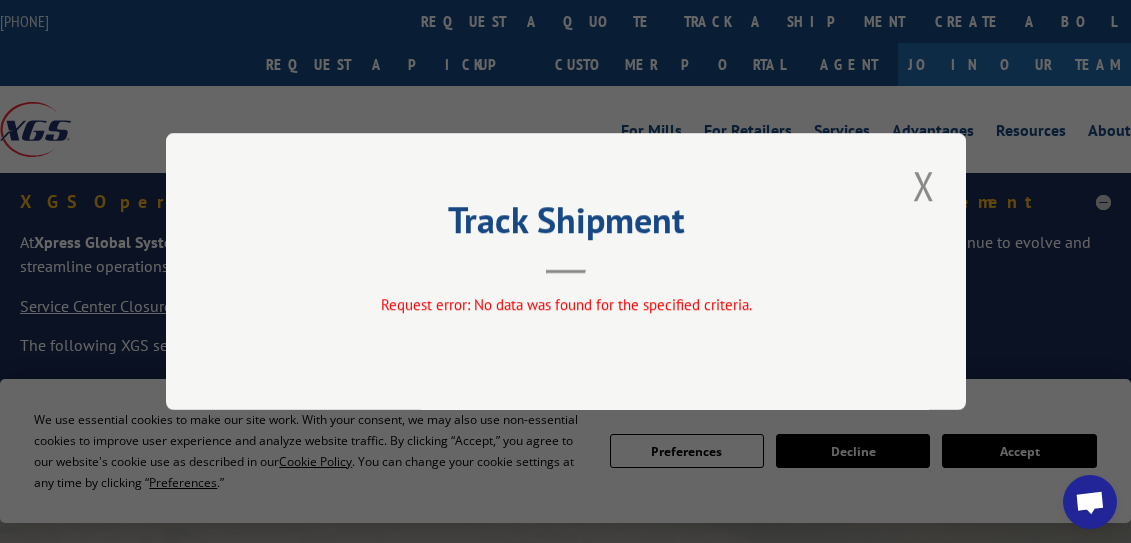 click at bounding box center (924, 185) 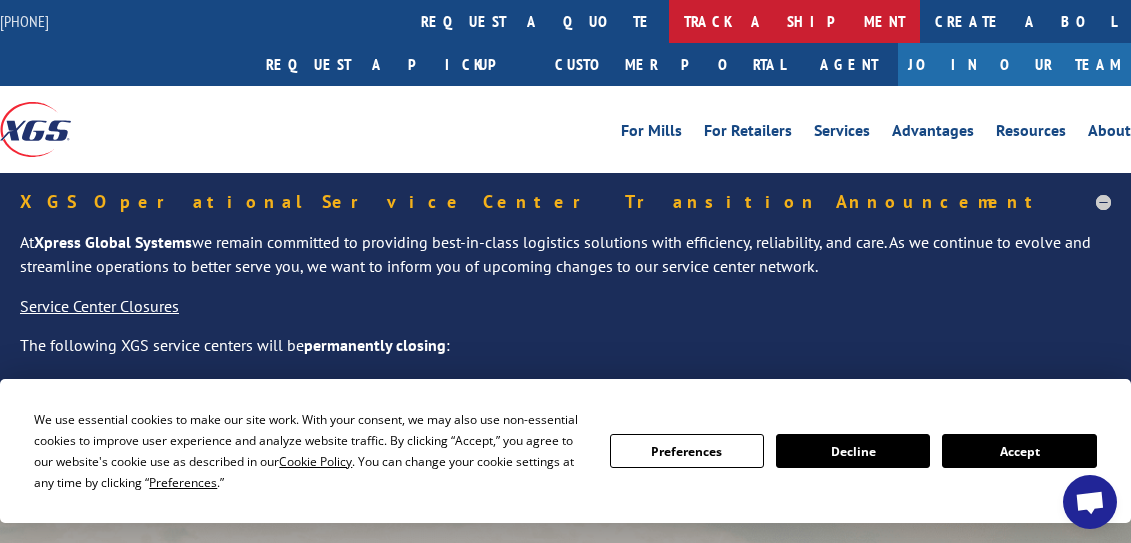 click on "track a shipment" at bounding box center [794, 21] 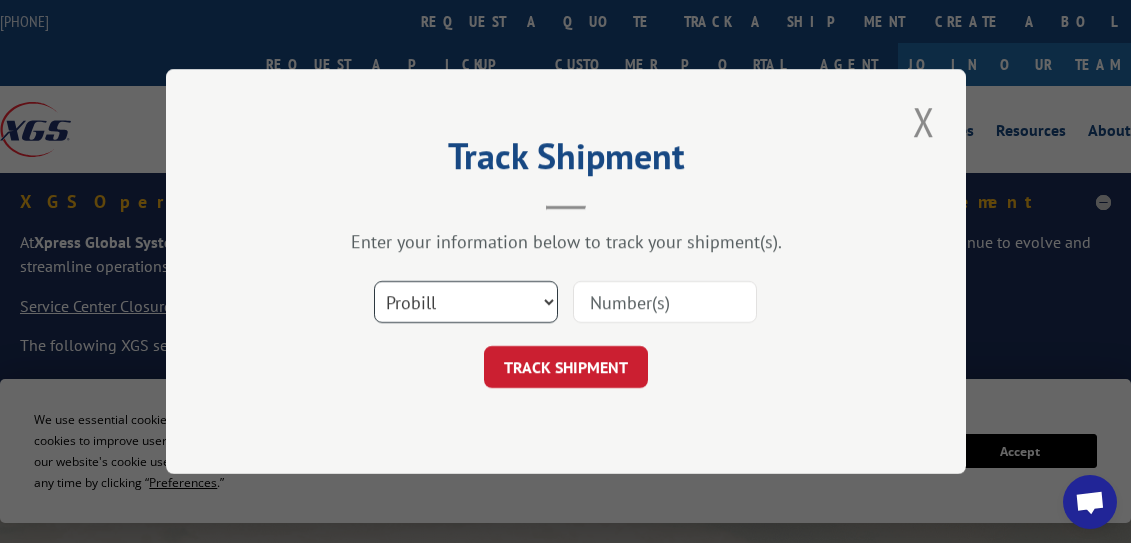 click on "Select category... Probill BOL PO" at bounding box center [466, 302] 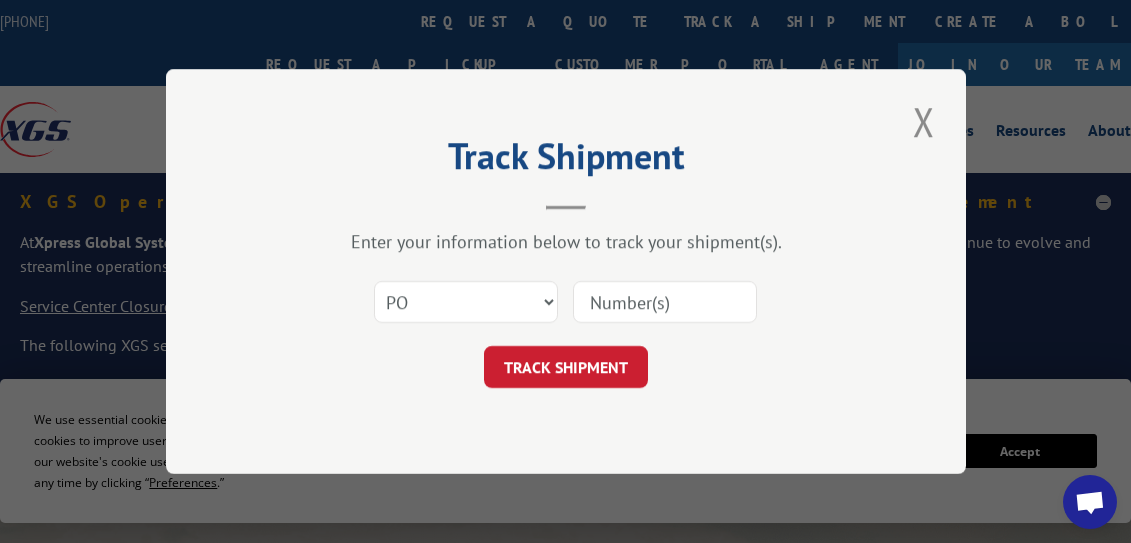 click at bounding box center [665, 302] 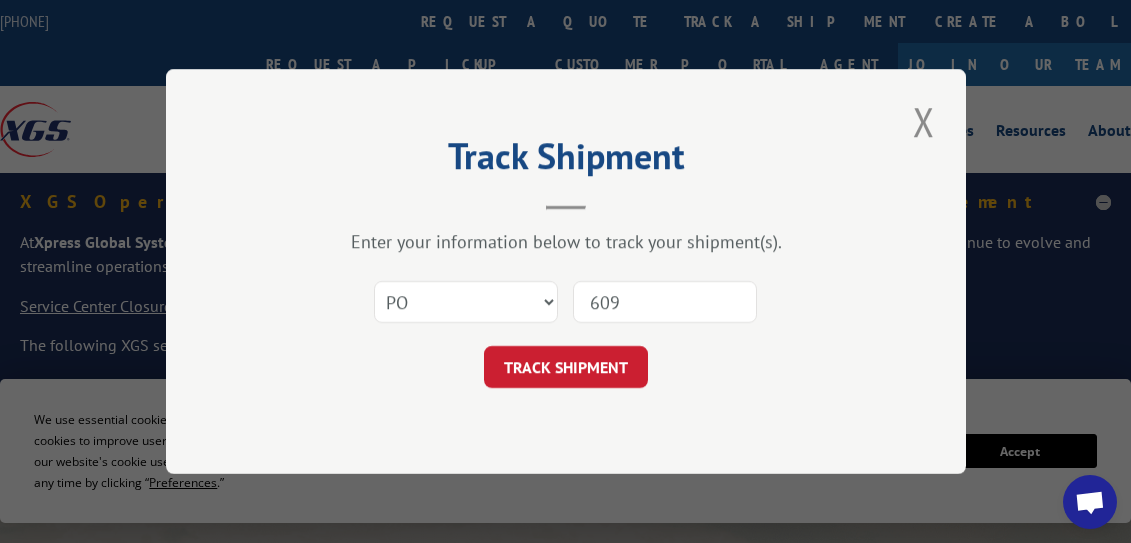 type on "[NUMBER]" 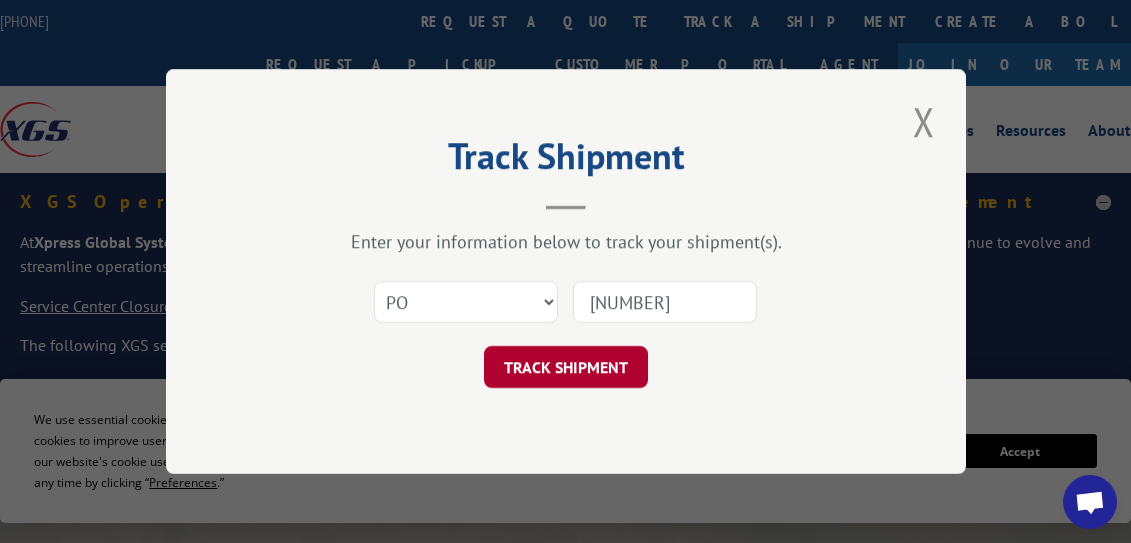 click on "TRACK SHIPMENT" at bounding box center (566, 367) 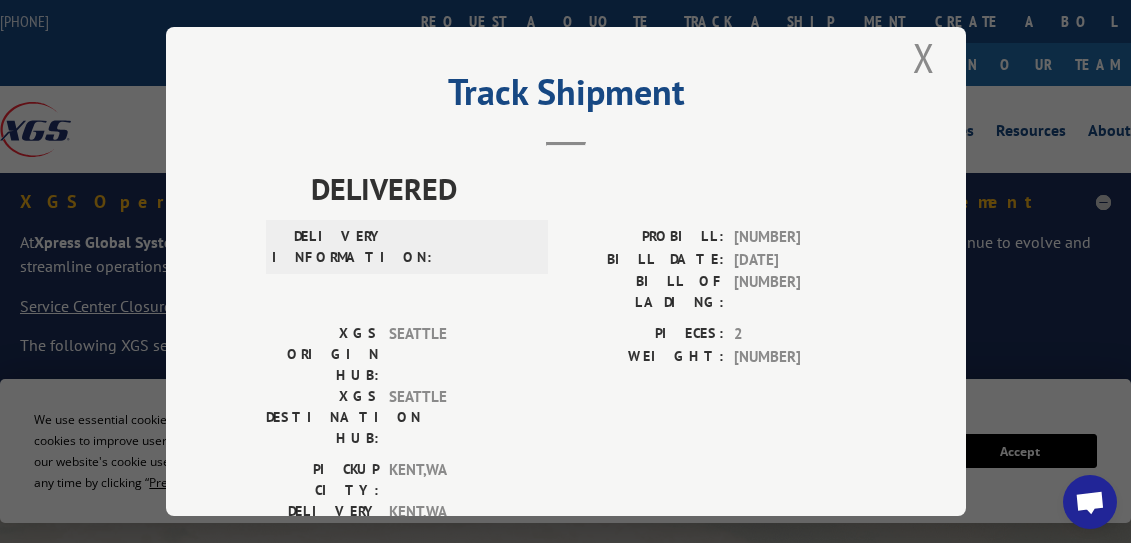 scroll, scrollTop: 0, scrollLeft: 0, axis: both 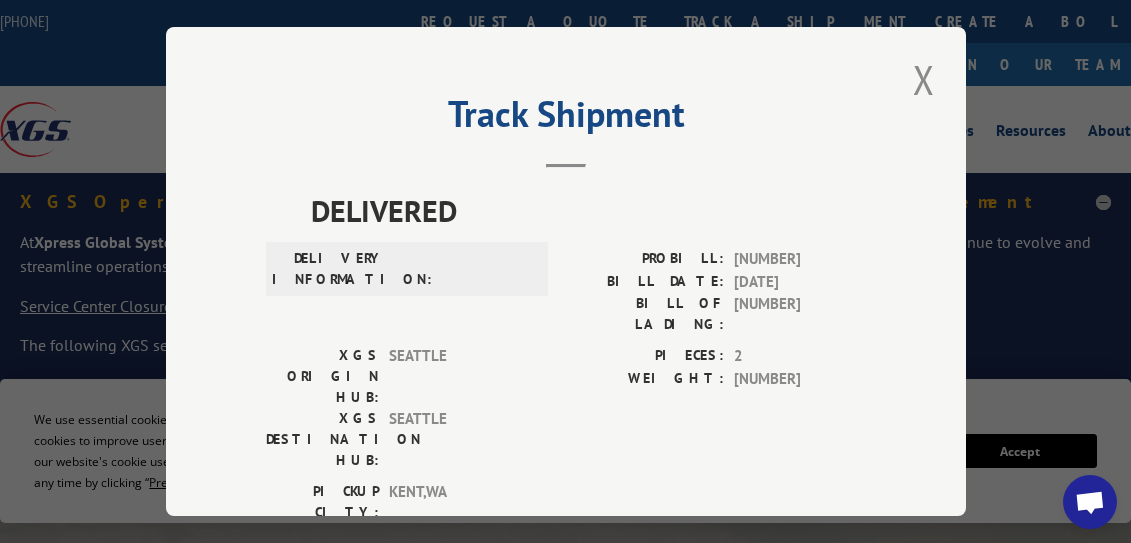 click on "Track Shipment DELIVERED DELIVERY INFORMATION: PROBILL: [NUMBER] BILL DATE: [DATE] BILL OF LADING: [NUMBER] XGS ORIGIN HUB: SEATTLE XGS DESTINATION HUB: SEATTLE PIECES: [NUMBER] WEIGHT: [NUMBER] PICKUP CITY: KENT , [STATE] DELIVERY CITY: KENT , [STATE]" at bounding box center [566, 271] 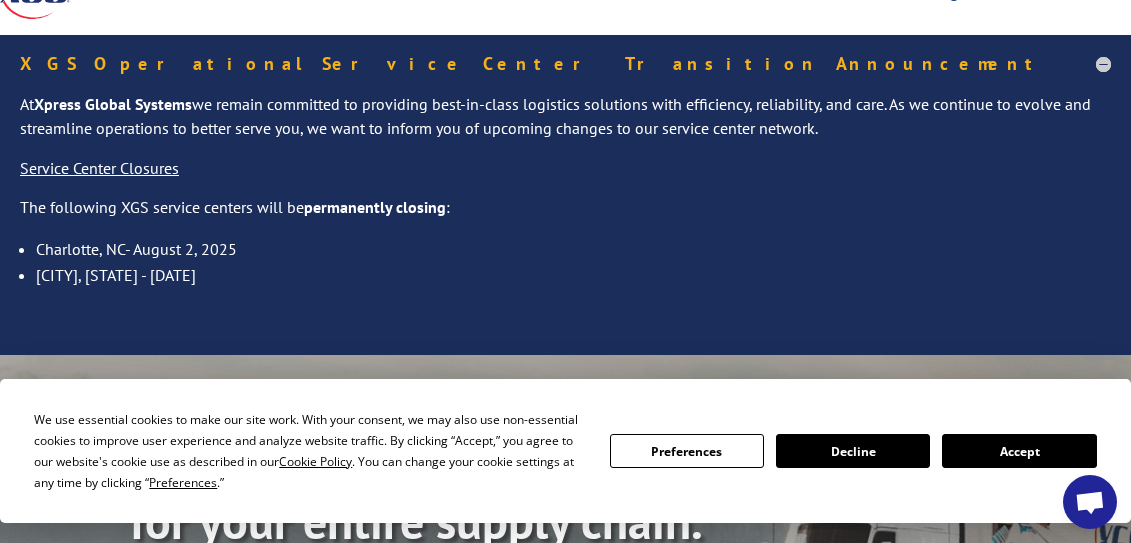 click on "Accept" at bounding box center (1019, 451) 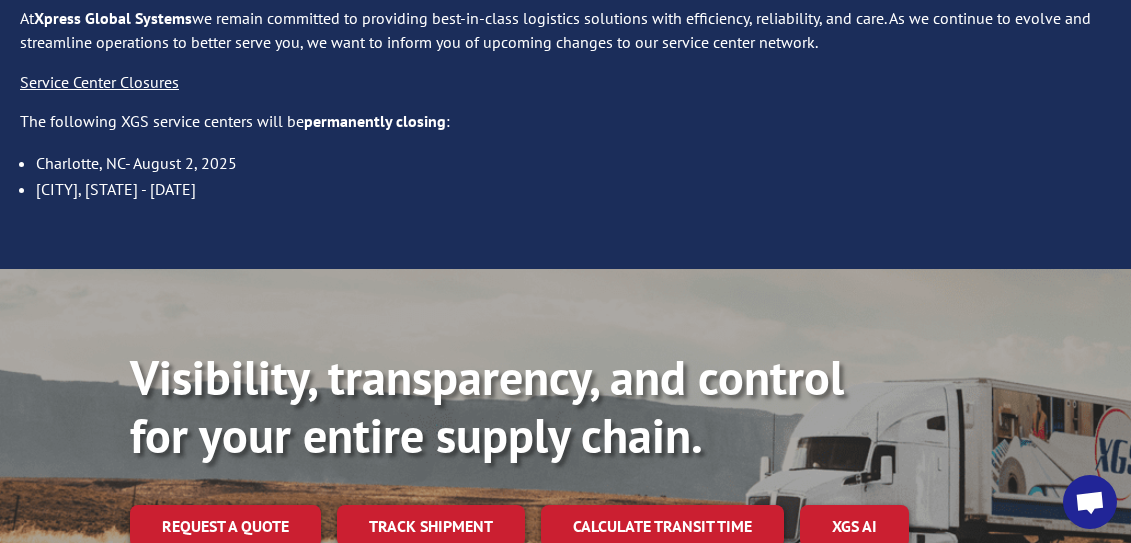 scroll, scrollTop: 0, scrollLeft: 0, axis: both 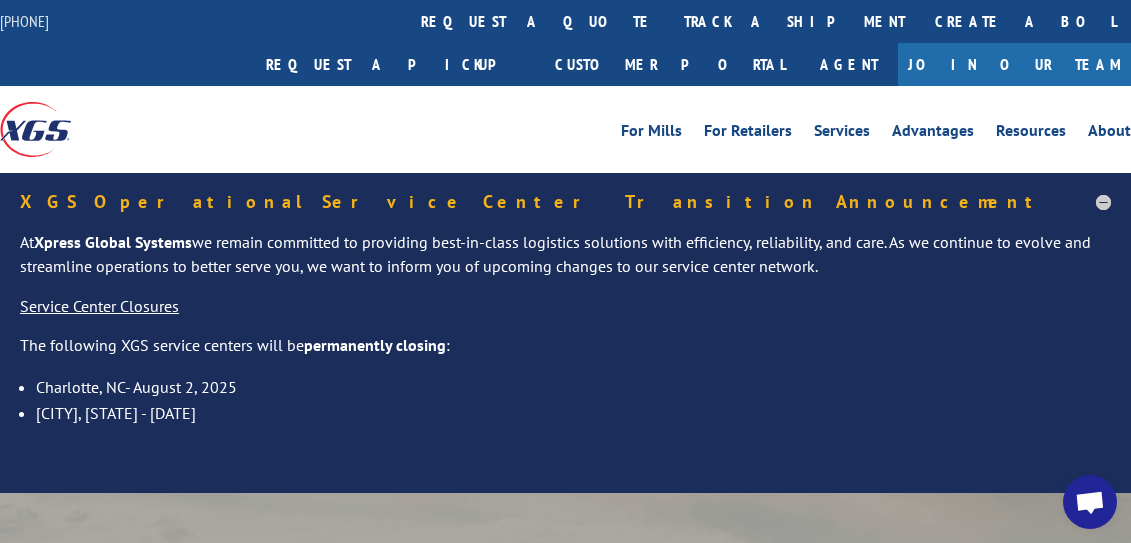 click on "Request a pickup" at bounding box center (395, 64) 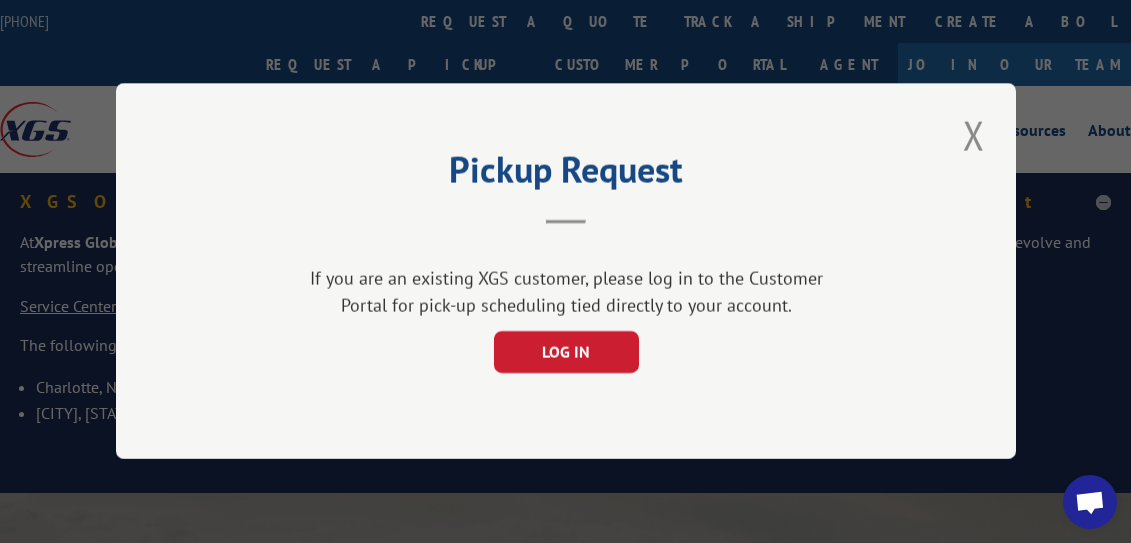 click at bounding box center (974, 135) 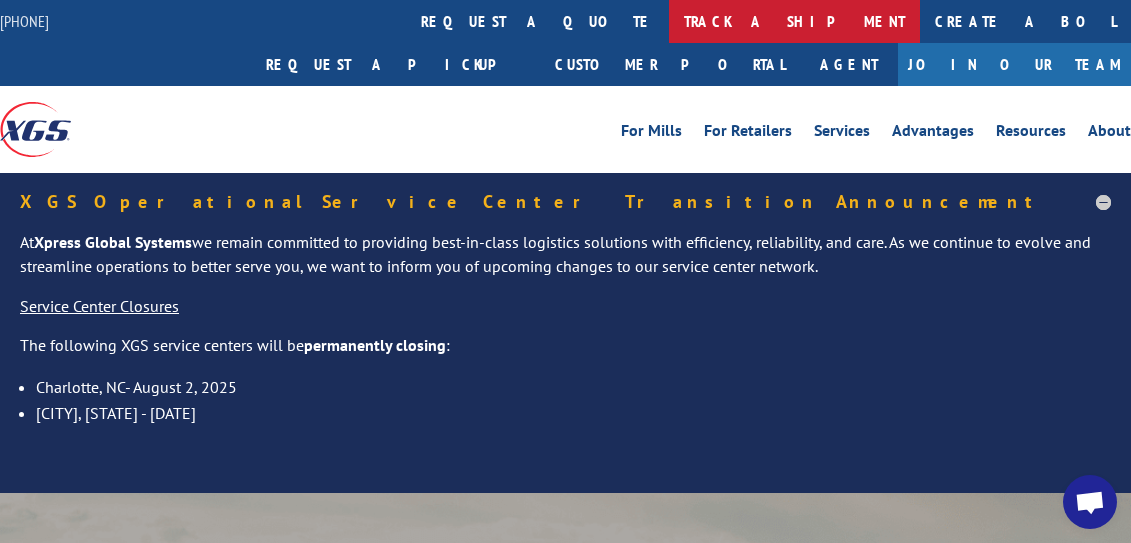 click on "track a shipment" at bounding box center (794, 21) 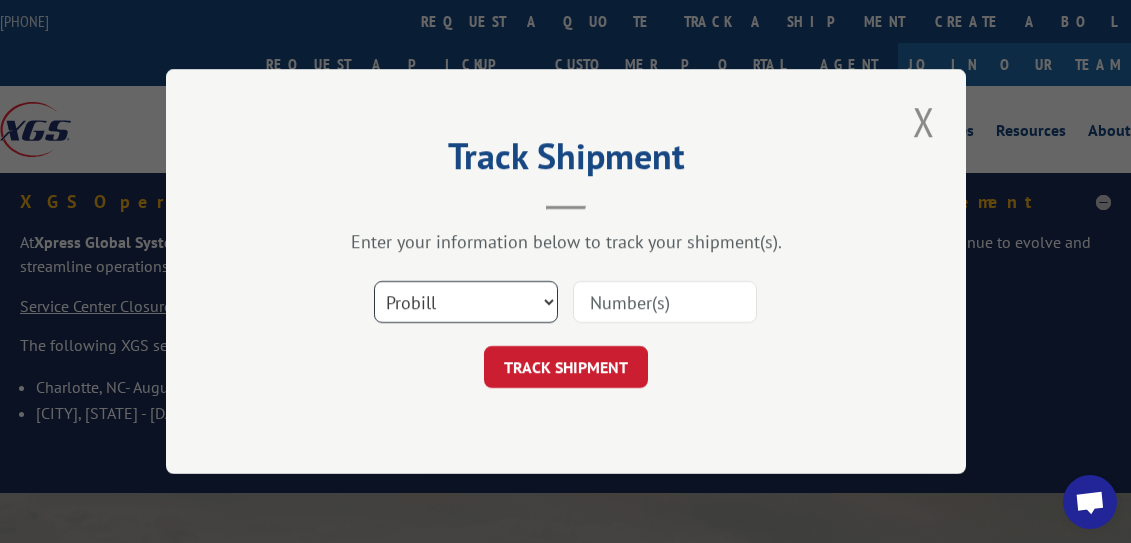 click on "Select category... Probill BOL PO" at bounding box center [466, 302] 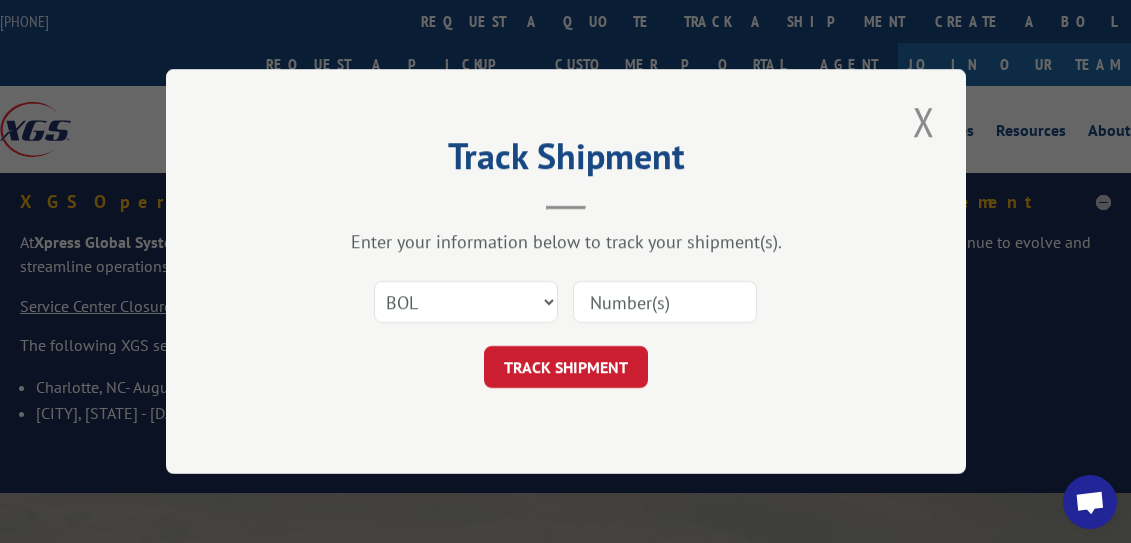 click at bounding box center [665, 302] 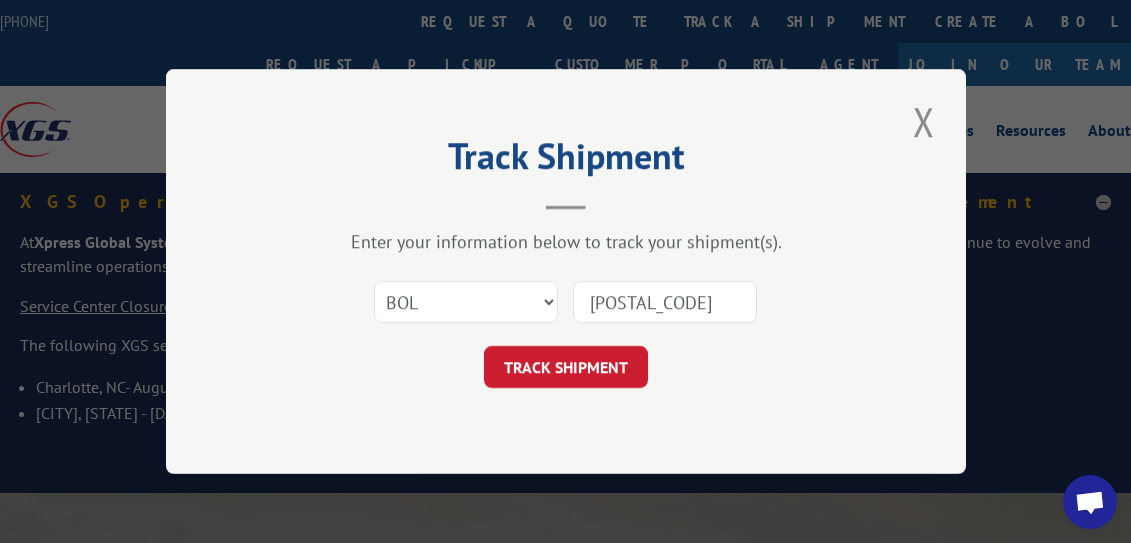 type on "[NUMBER]" 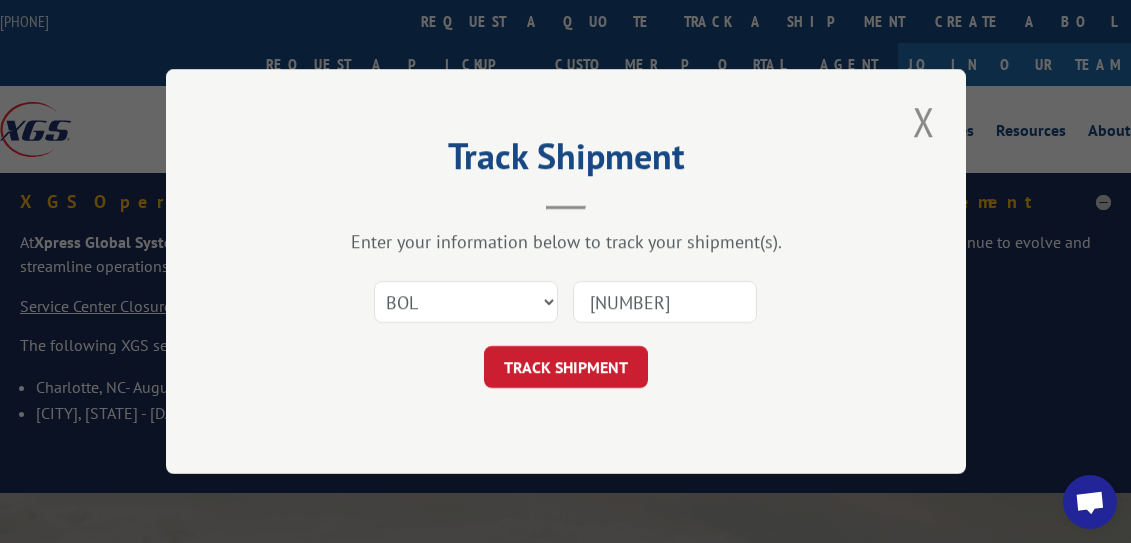 click on "TRACK SHIPMENT" at bounding box center (566, 367) 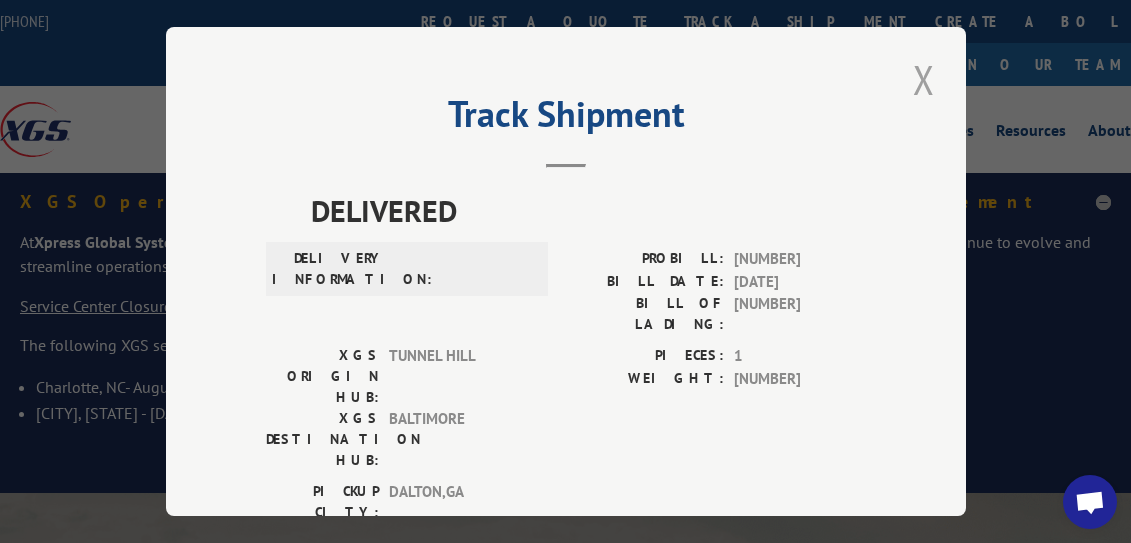 click at bounding box center (924, 79) 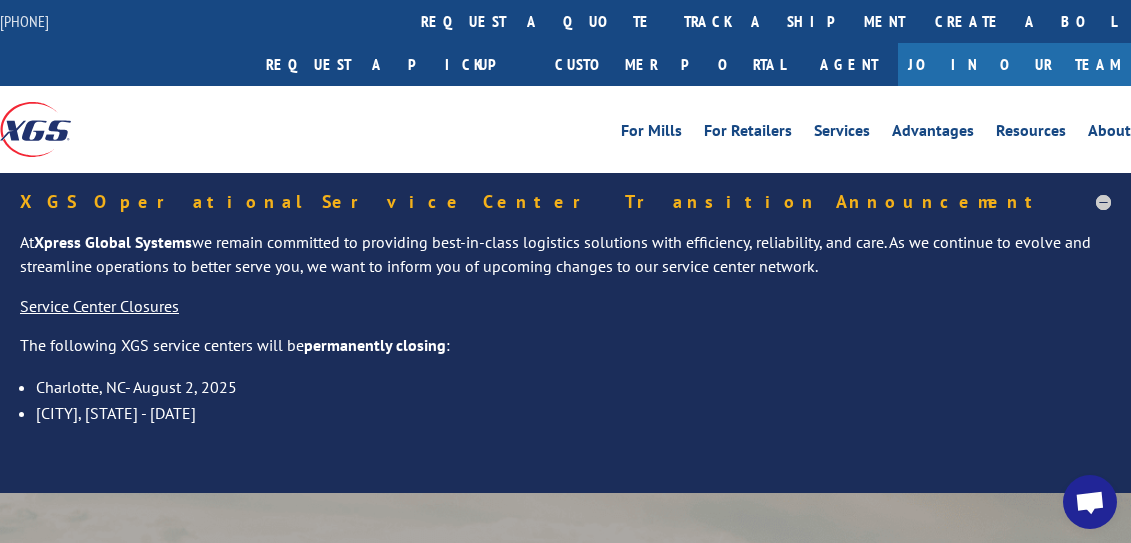 click on "track a shipment" at bounding box center (794, 21) 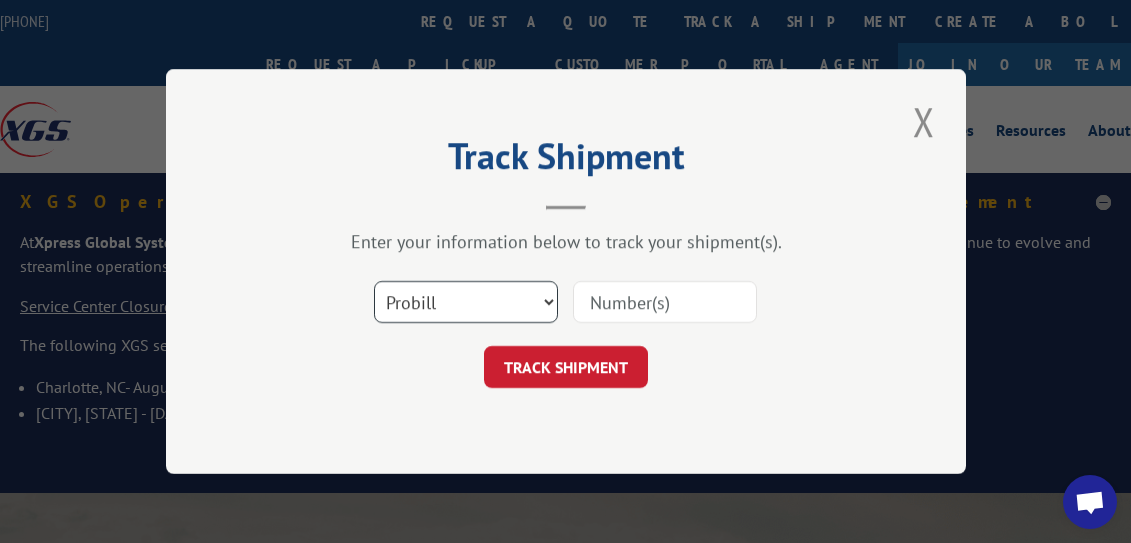 click on "Select category... Probill BOL PO" at bounding box center [466, 302] 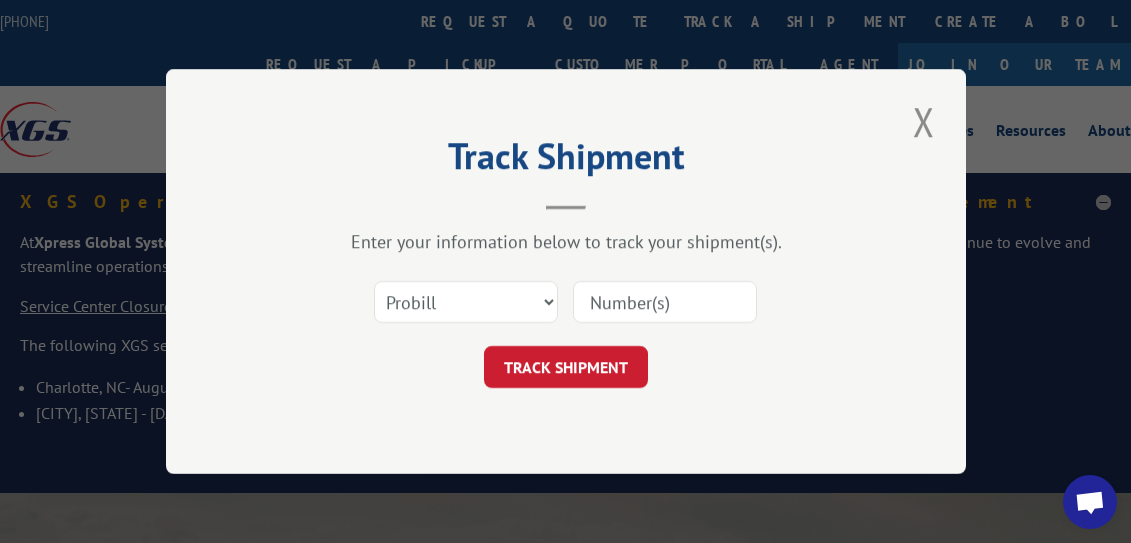 click at bounding box center (665, 302) 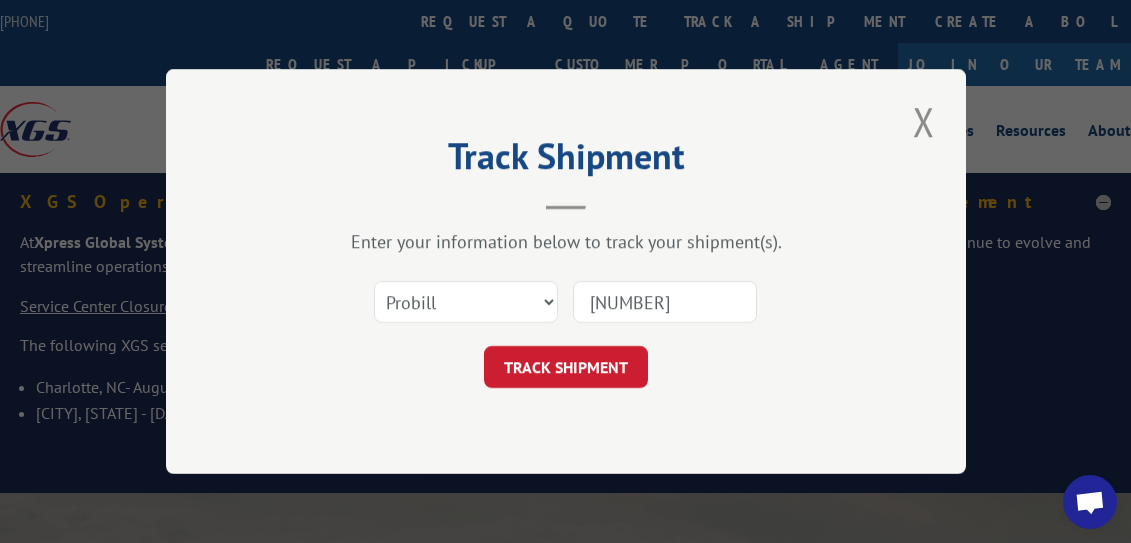 click on "TRACK SHIPMENT" at bounding box center [566, 367] 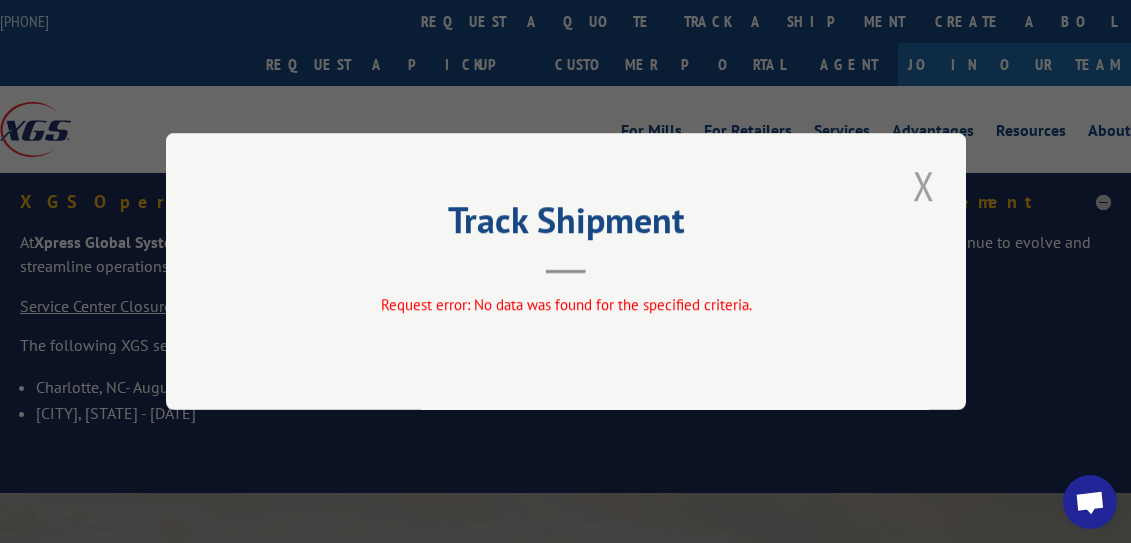click at bounding box center (924, 185) 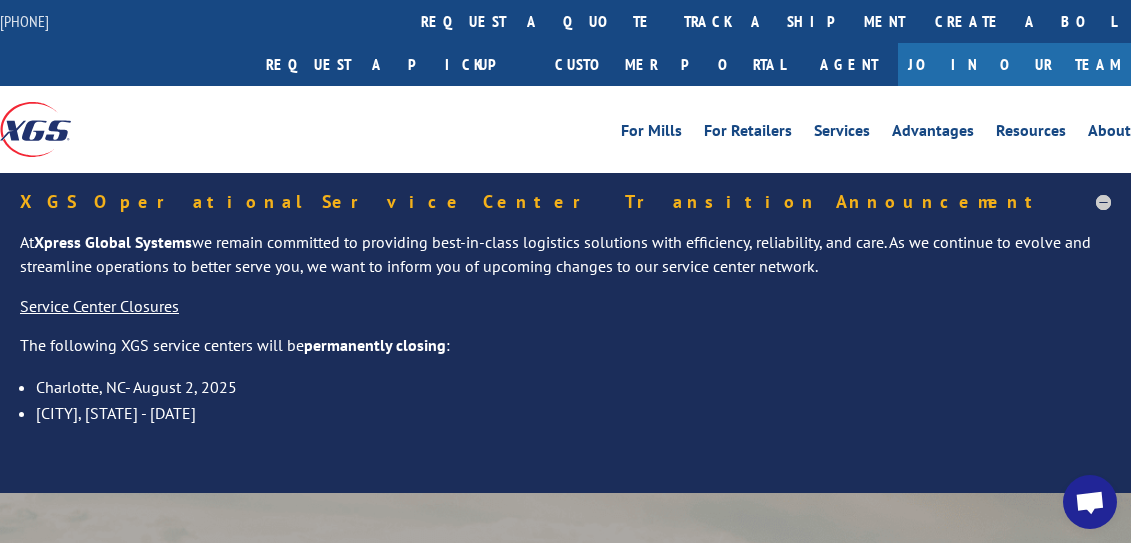 click on "track a shipment" at bounding box center [794, 21] 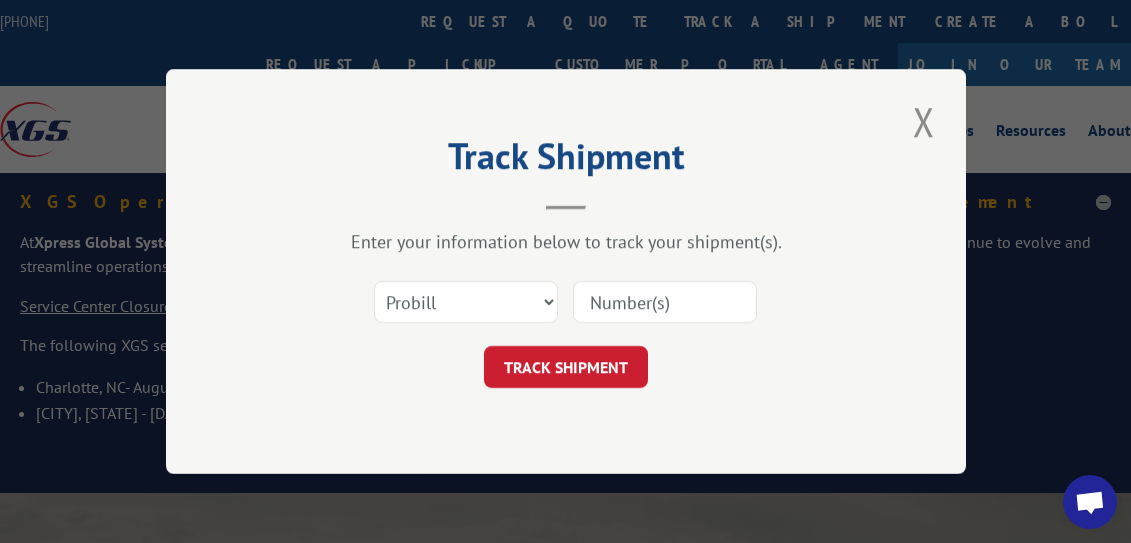 drag, startPoint x: 489, startPoint y: 279, endPoint x: 490, endPoint y: 297, distance: 18.027756 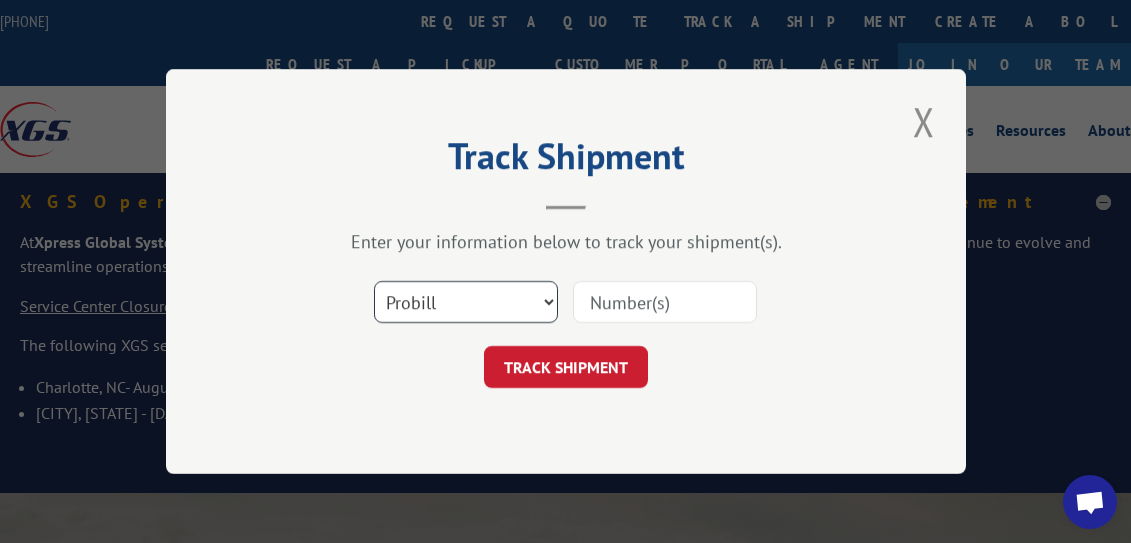 click on "Select category... Probill BOL PO" at bounding box center (466, 302) 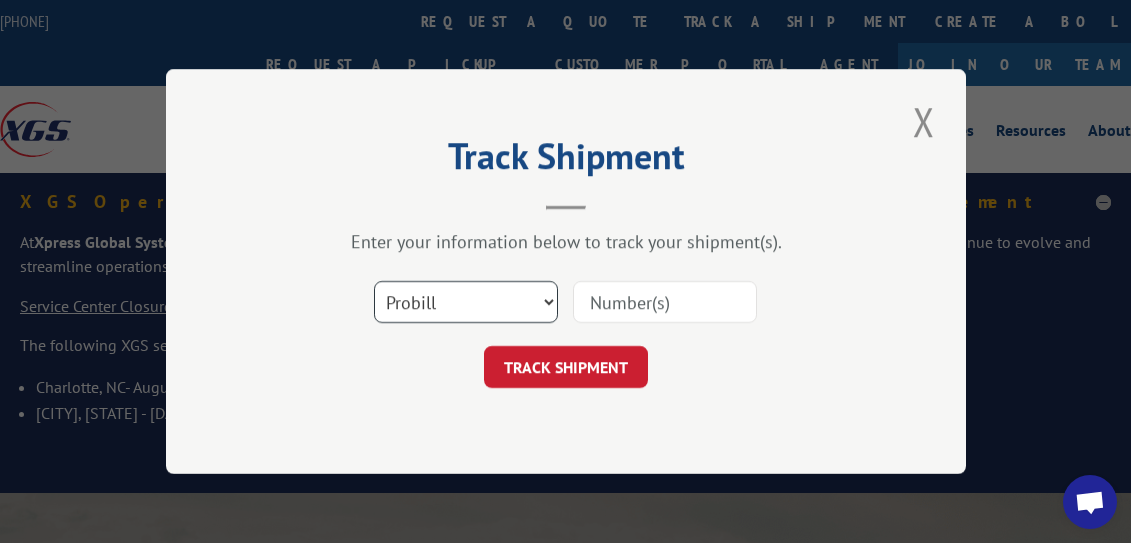 click on "Select category... Probill BOL PO" at bounding box center [466, 302] 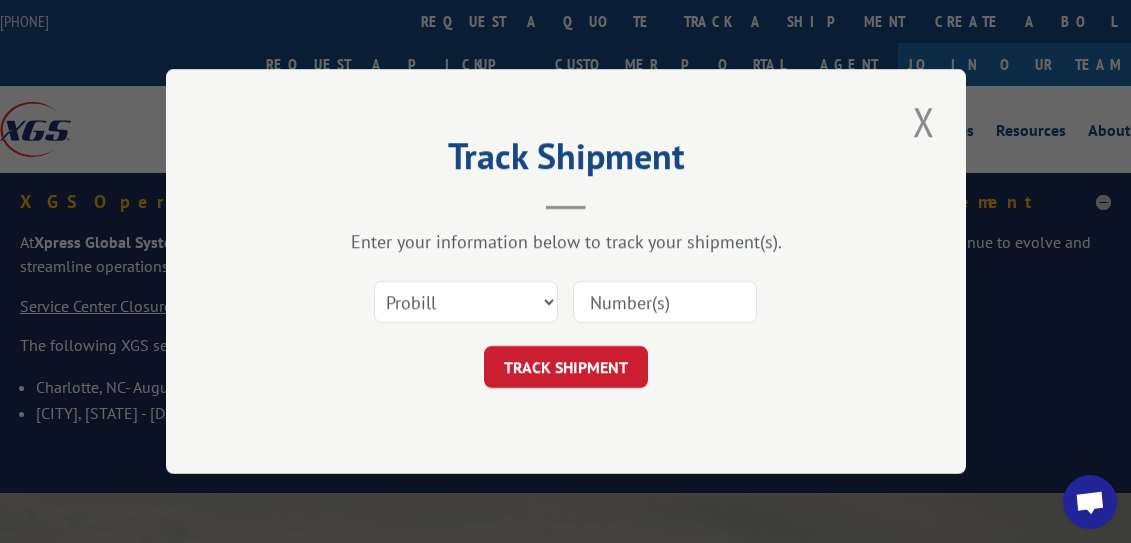 click at bounding box center (665, 302) 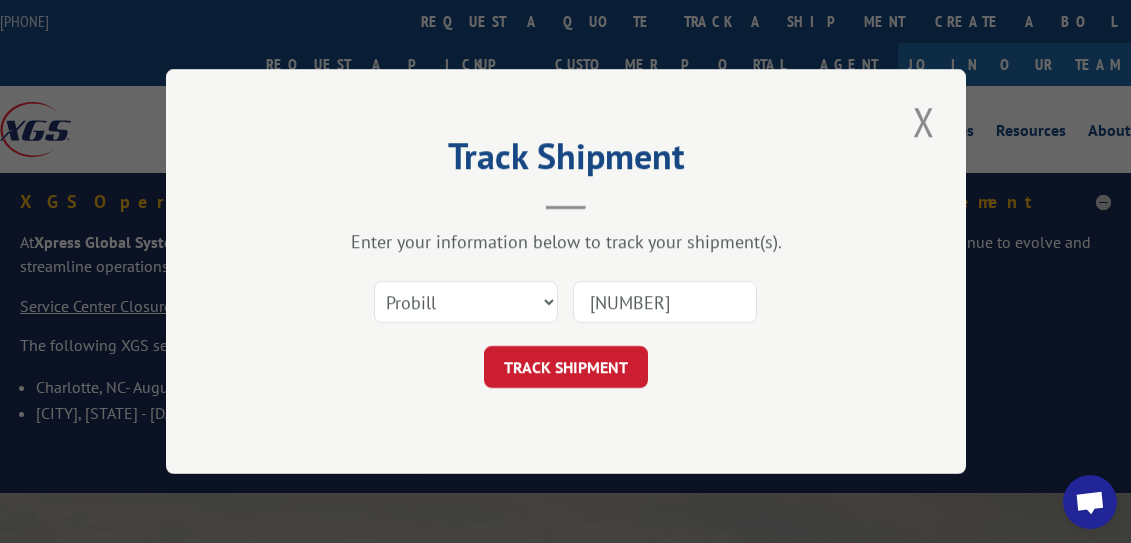 type on "[NUMBER]" 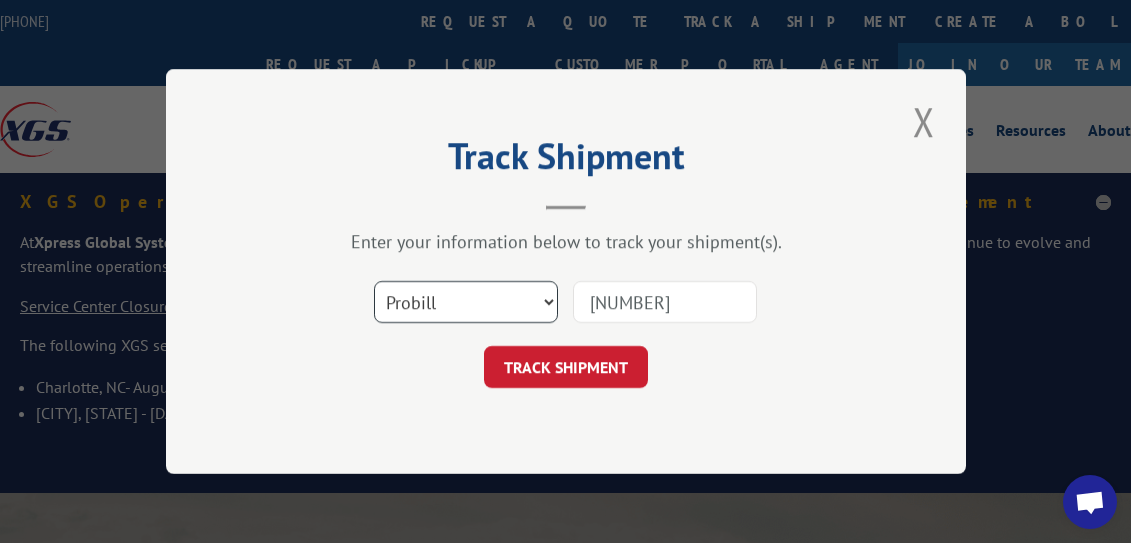 click on "Select category... Probill BOL PO" at bounding box center (466, 302) 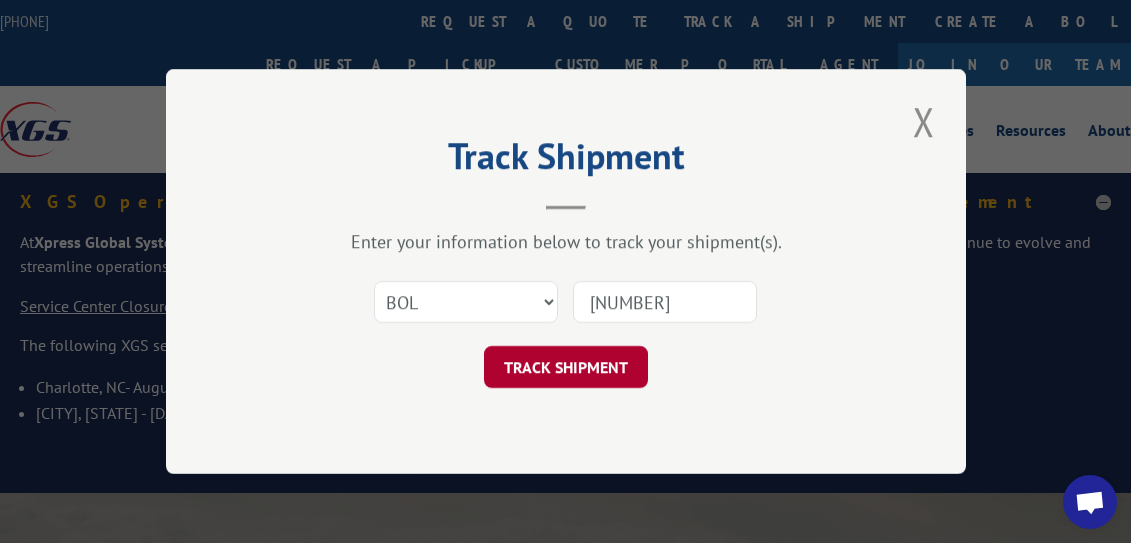 click on "TRACK SHIPMENT" at bounding box center [566, 367] 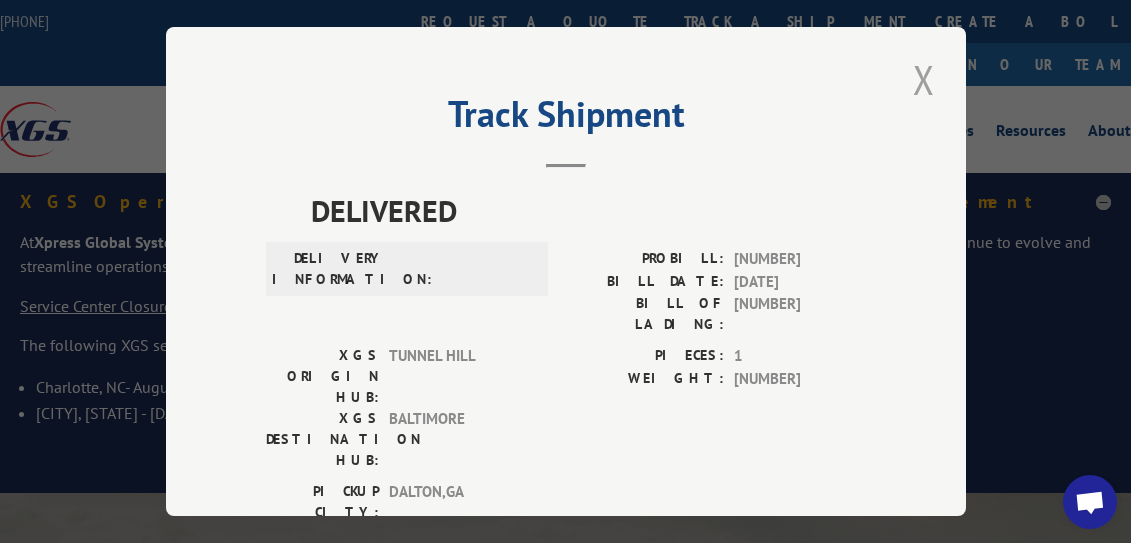 click at bounding box center [924, 79] 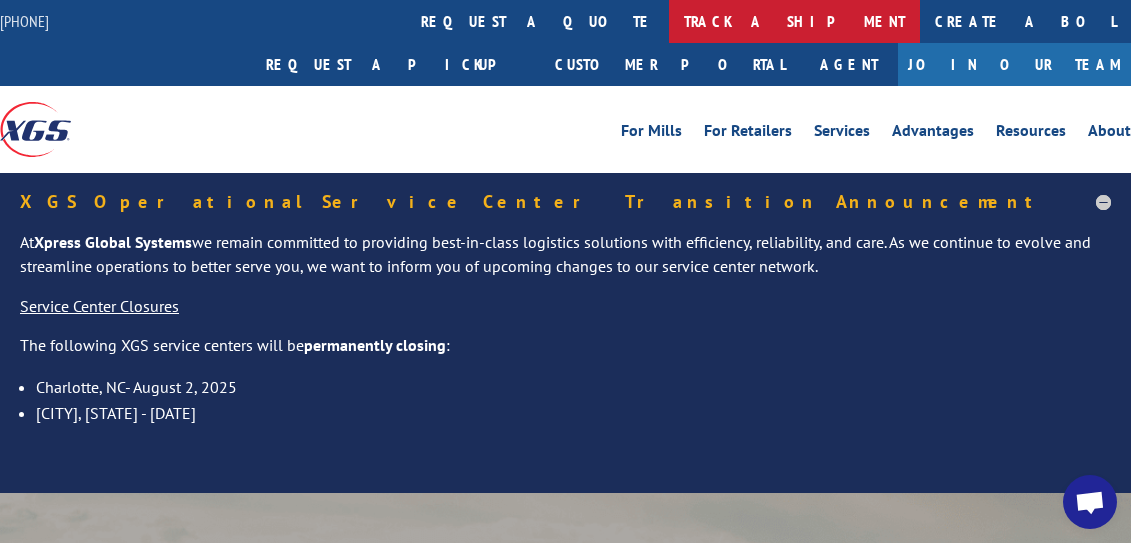 click on "track a shipment" at bounding box center (794, 21) 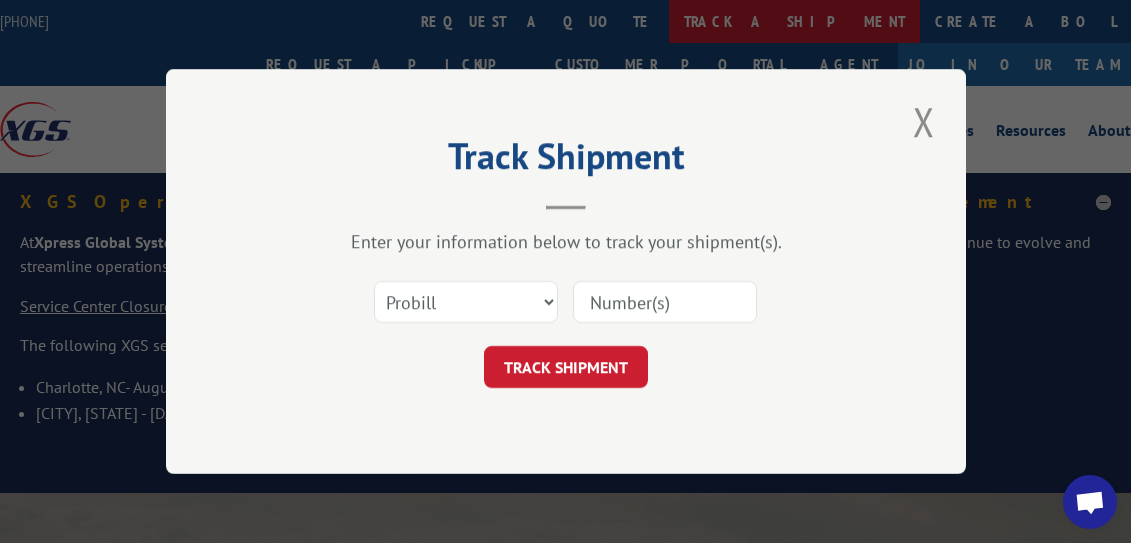 scroll, scrollTop: 0, scrollLeft: 0, axis: both 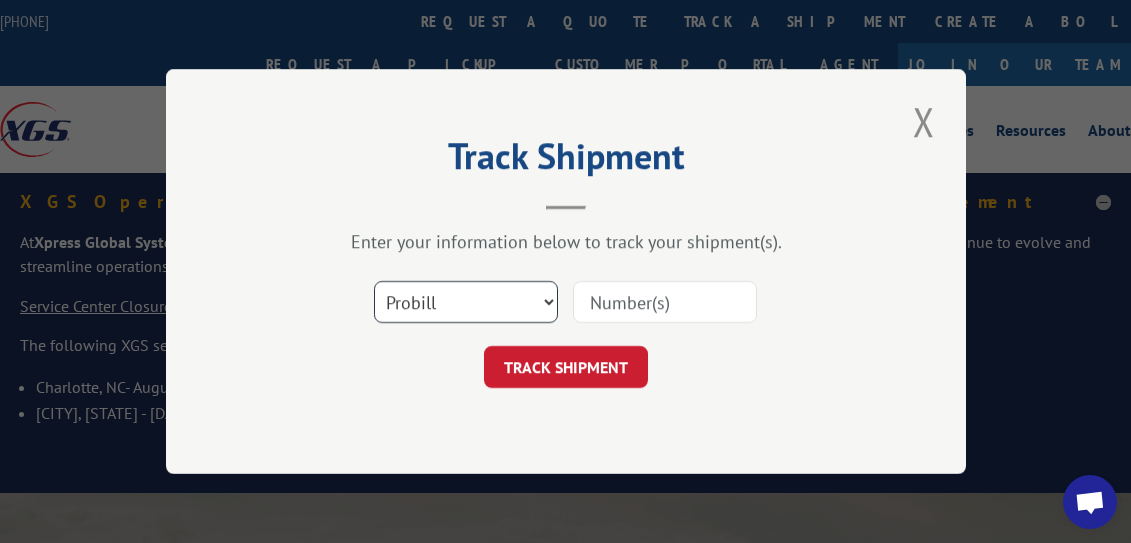 click on "Select category... Probill BOL PO" at bounding box center (466, 302) 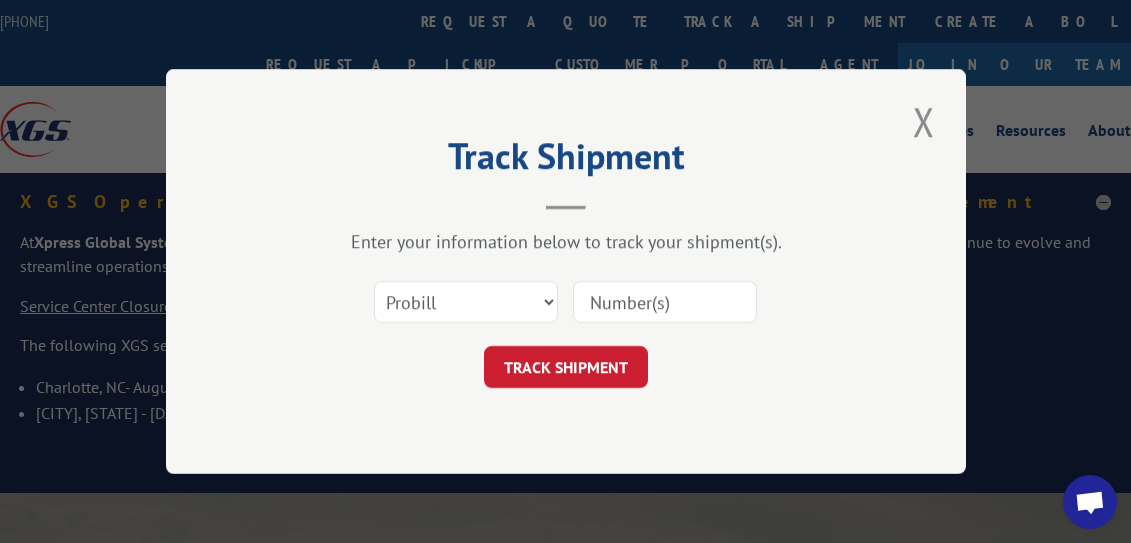 click at bounding box center (665, 302) 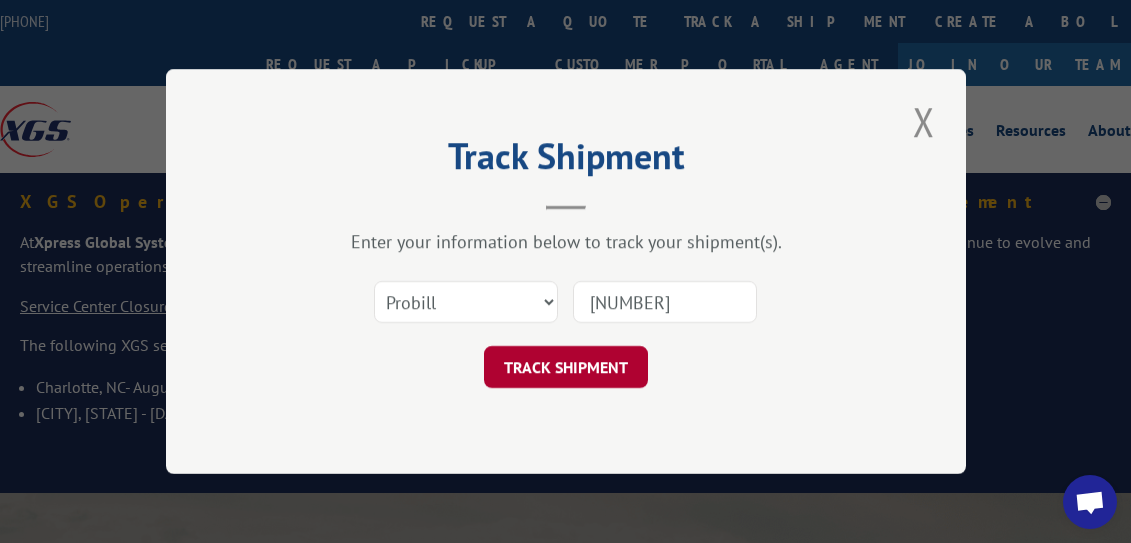 type on "[NUMBER]" 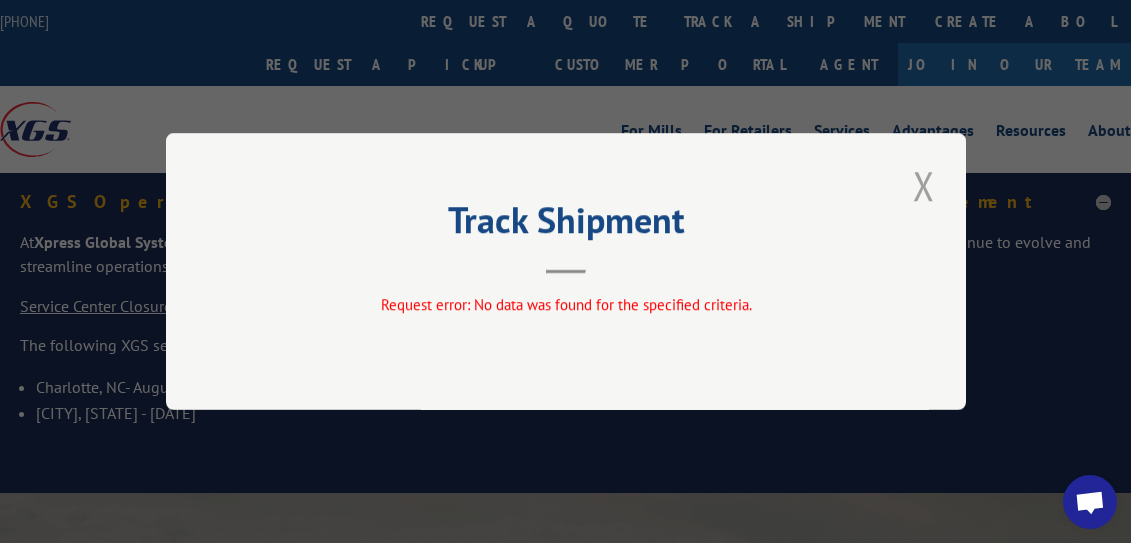 click at bounding box center (924, 185) 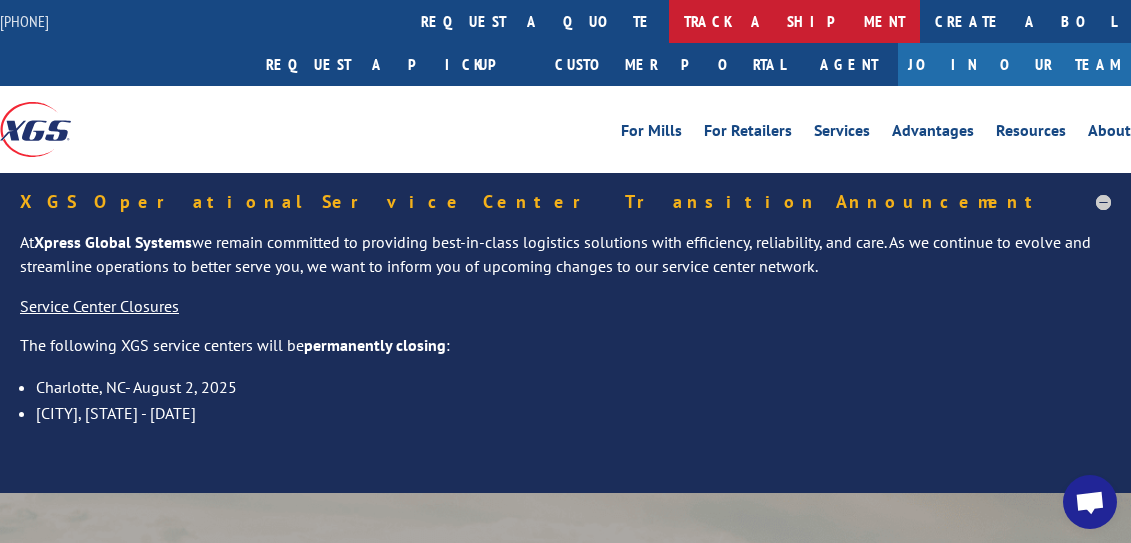 click on "track a shipment" at bounding box center (794, 21) 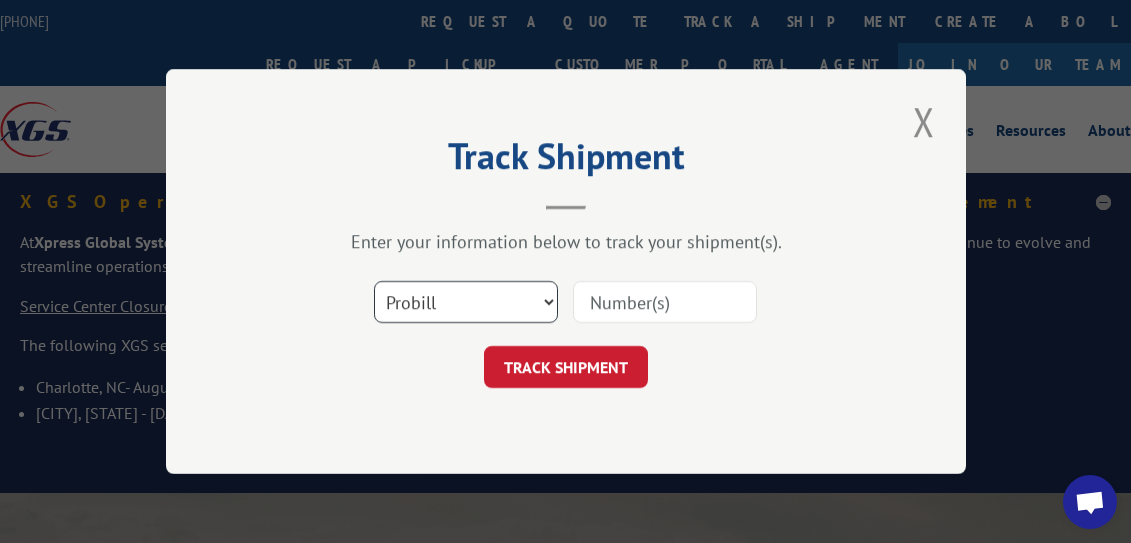click on "Select category... Probill BOL PO" at bounding box center [466, 302] 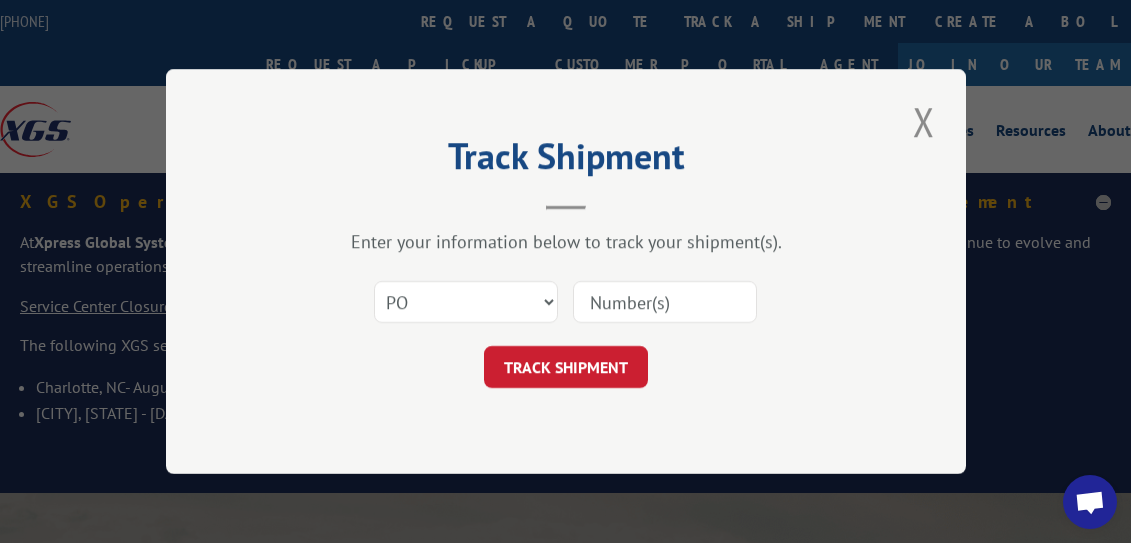 click at bounding box center (665, 302) 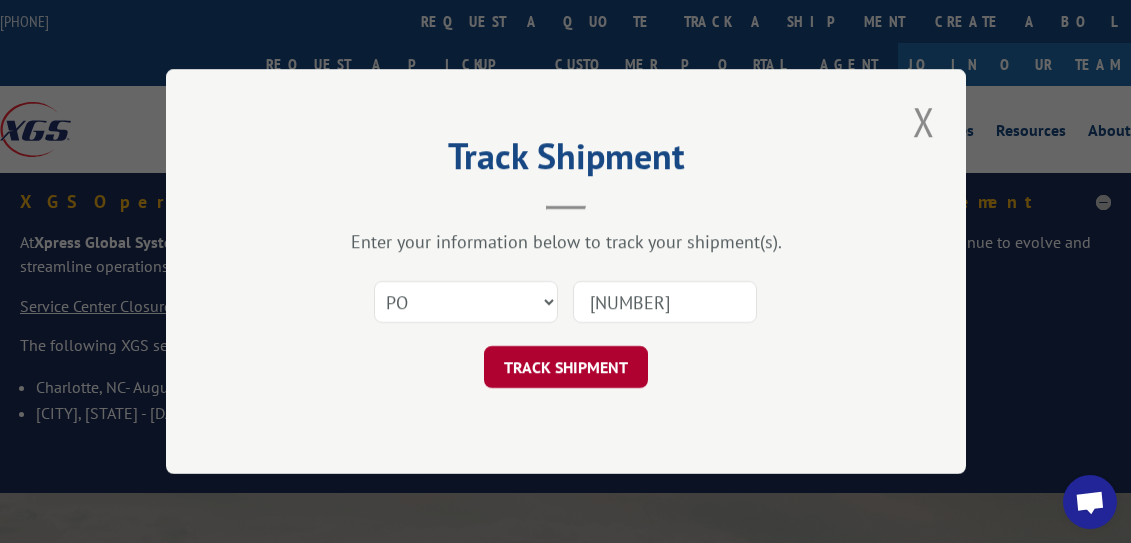 type on "[NUMBER]" 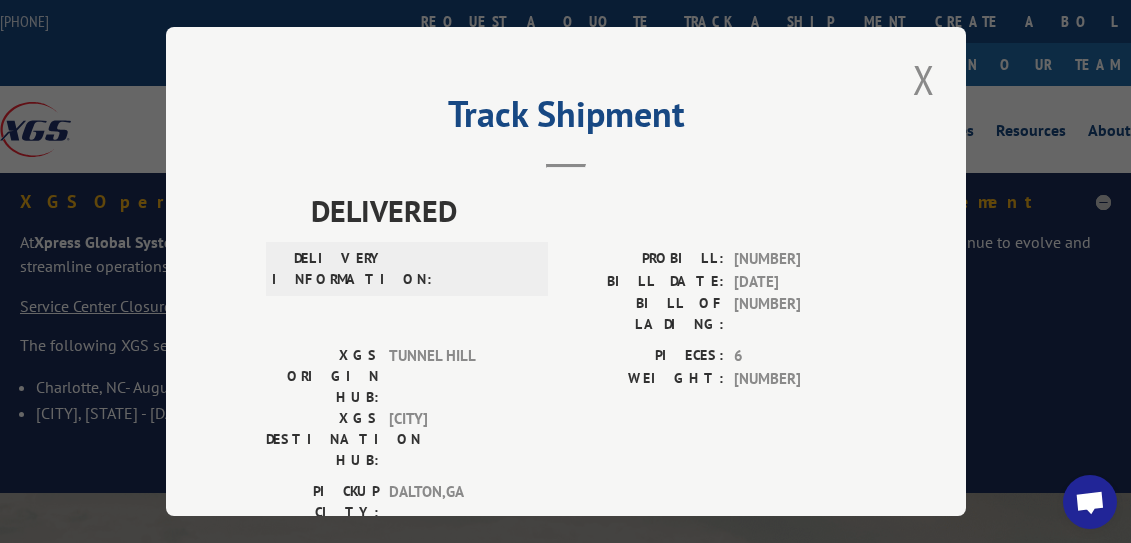 click at bounding box center (924, 79) 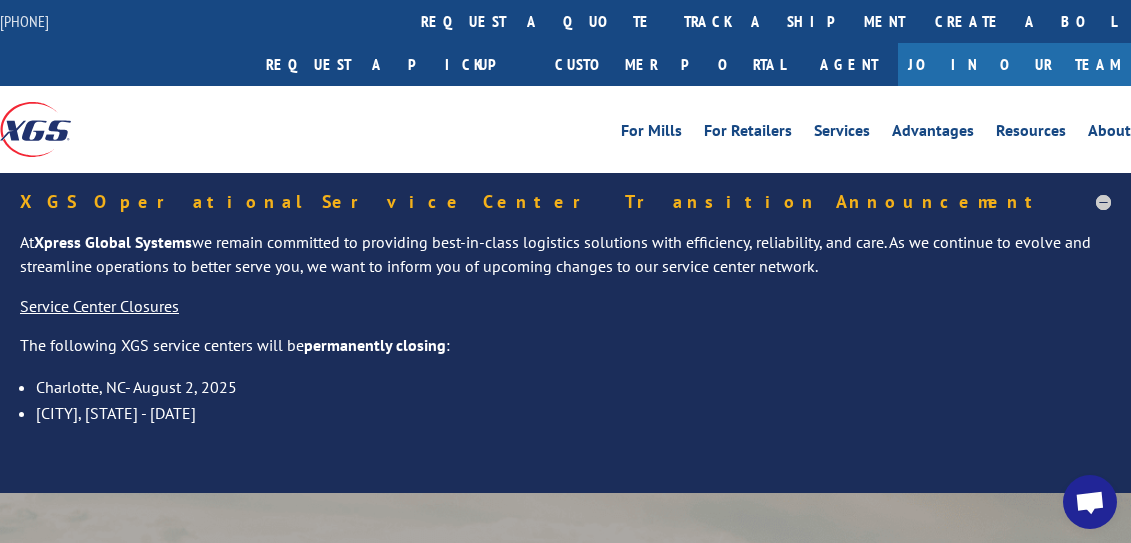 click on "[CITY], [STATE] - [DATE]" at bounding box center (573, 413) 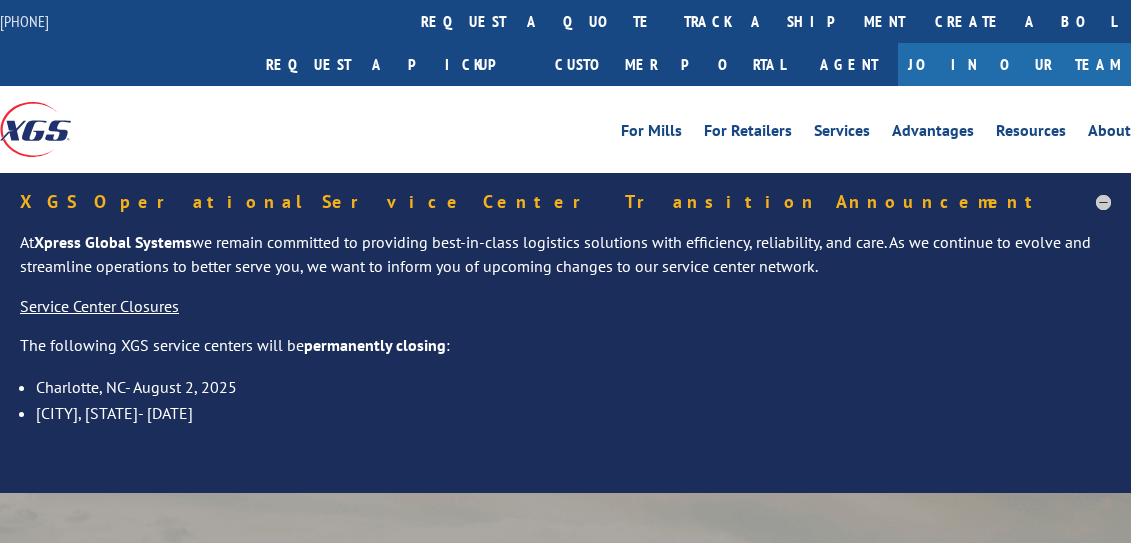 scroll, scrollTop: 0, scrollLeft: 0, axis: both 